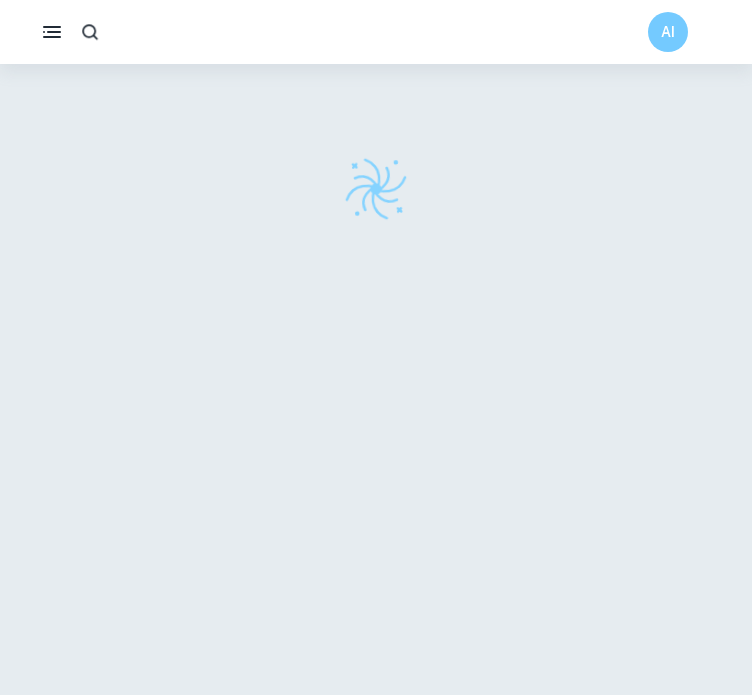 scroll, scrollTop: 0, scrollLeft: 0, axis: both 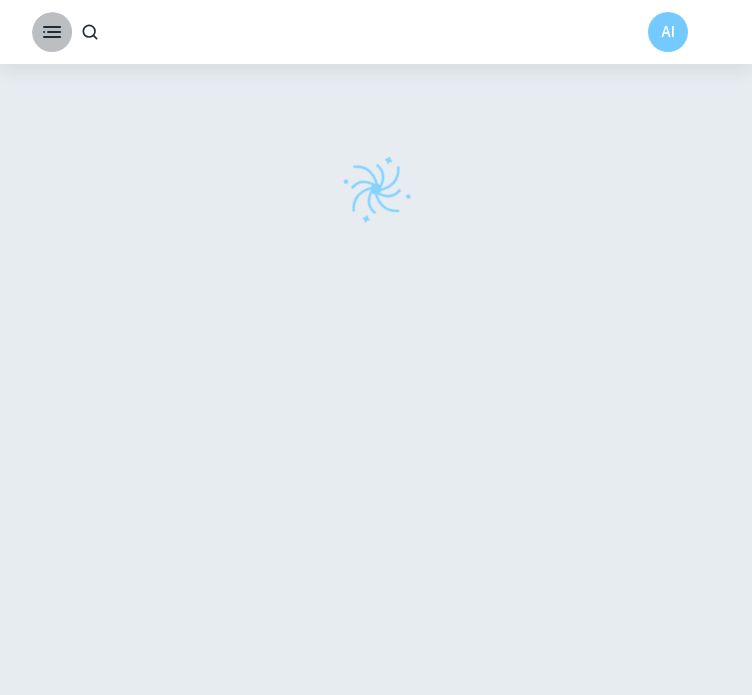 click 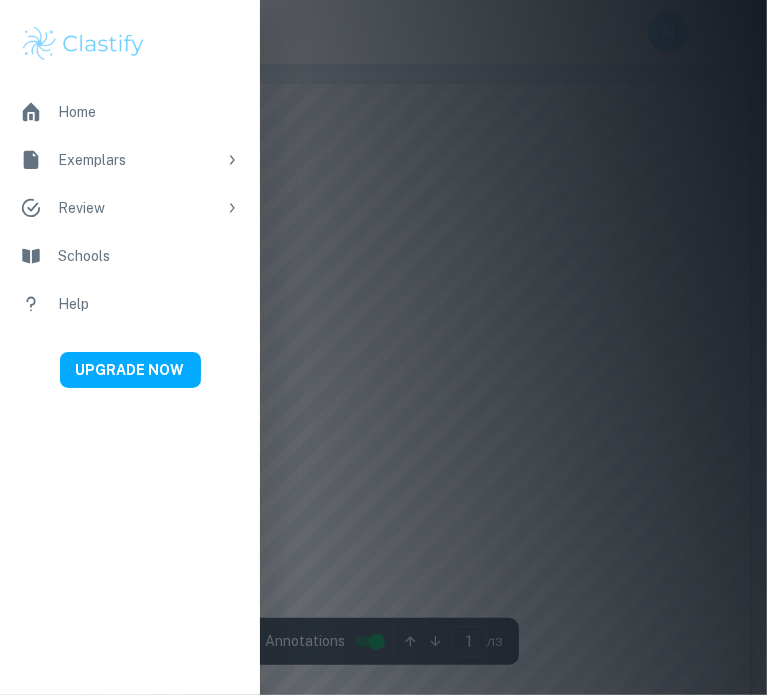 click 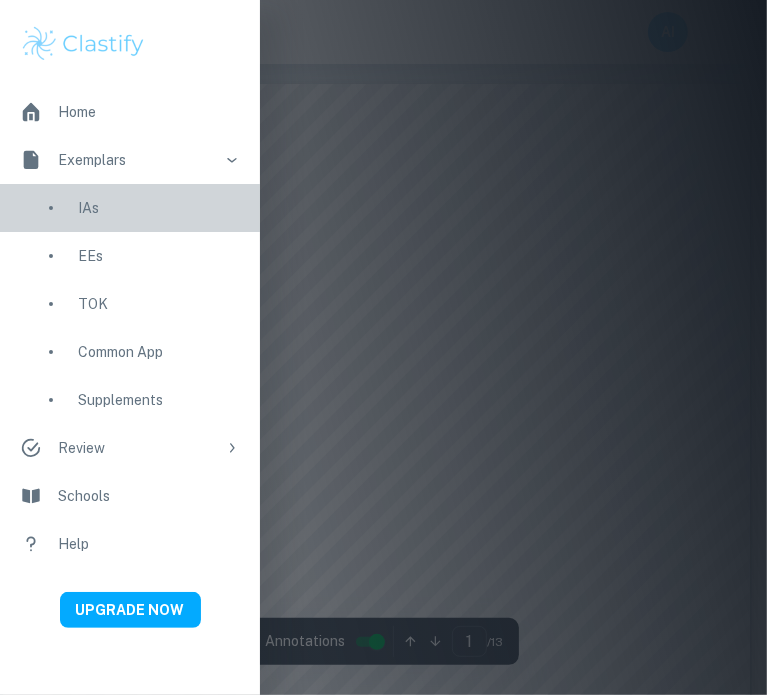 click on "IAs" at bounding box center [159, 208] 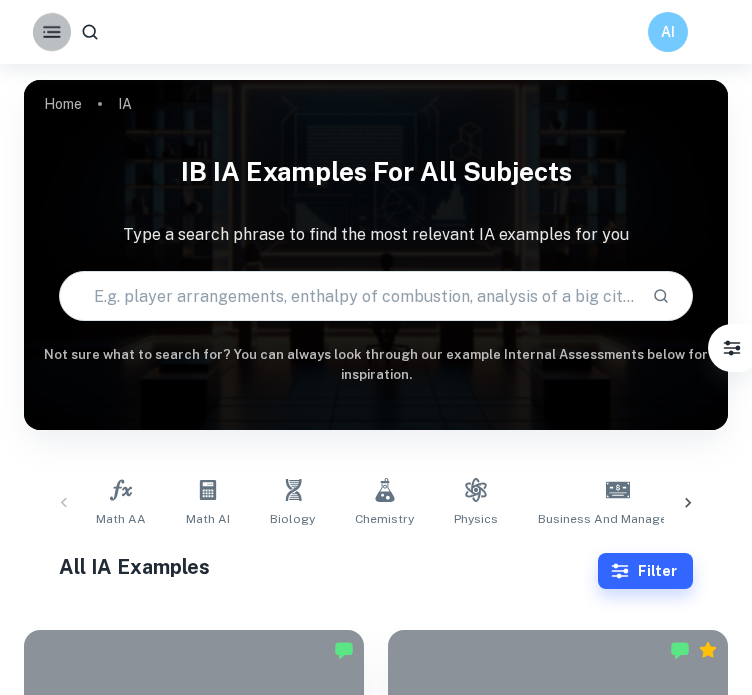 click at bounding box center [52, 32] 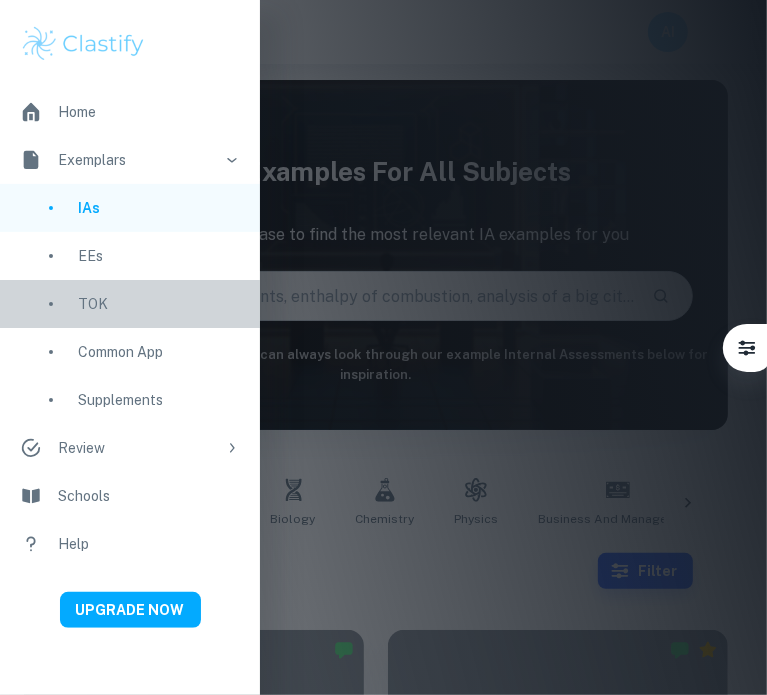 click on "TOK" at bounding box center [130, 304] 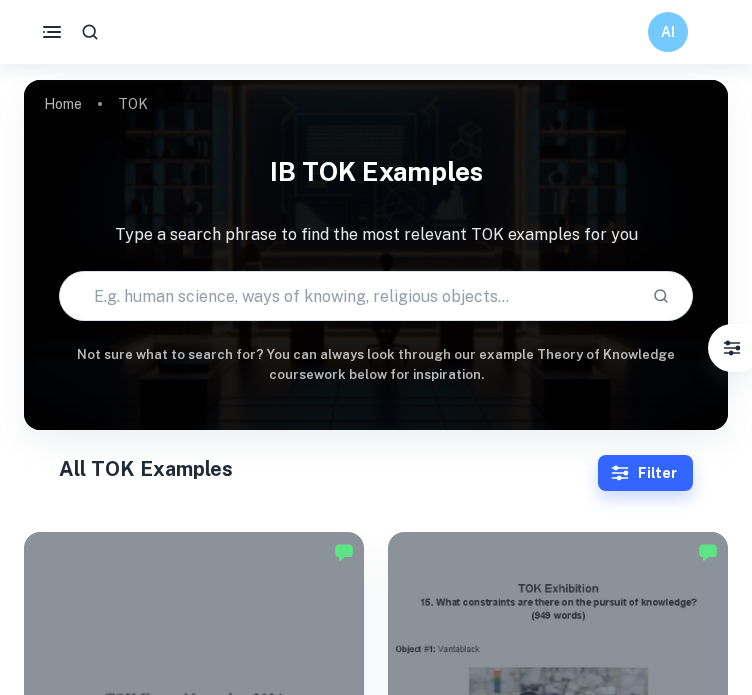 scroll, scrollTop: 267, scrollLeft: 0, axis: vertical 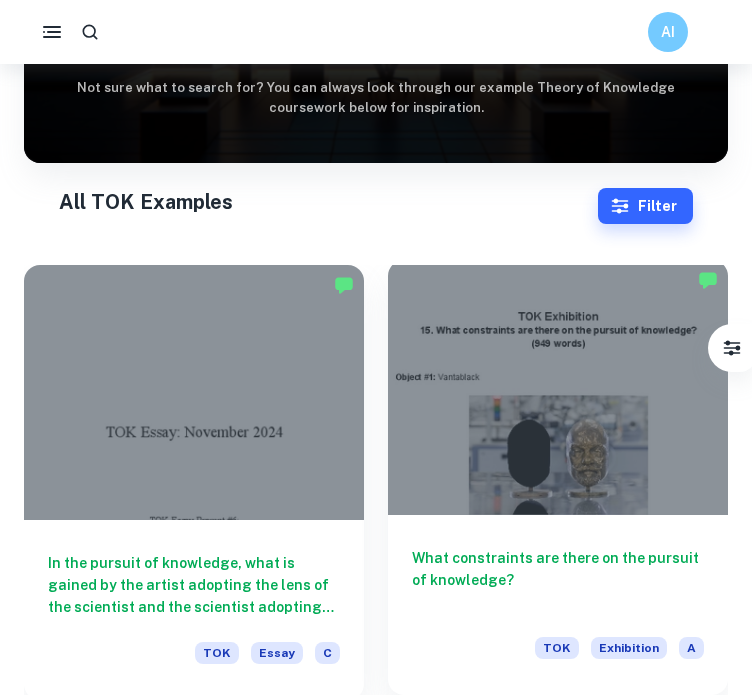 click on "What constraints are there on the pursuit of knowledge?" at bounding box center (558, 580) 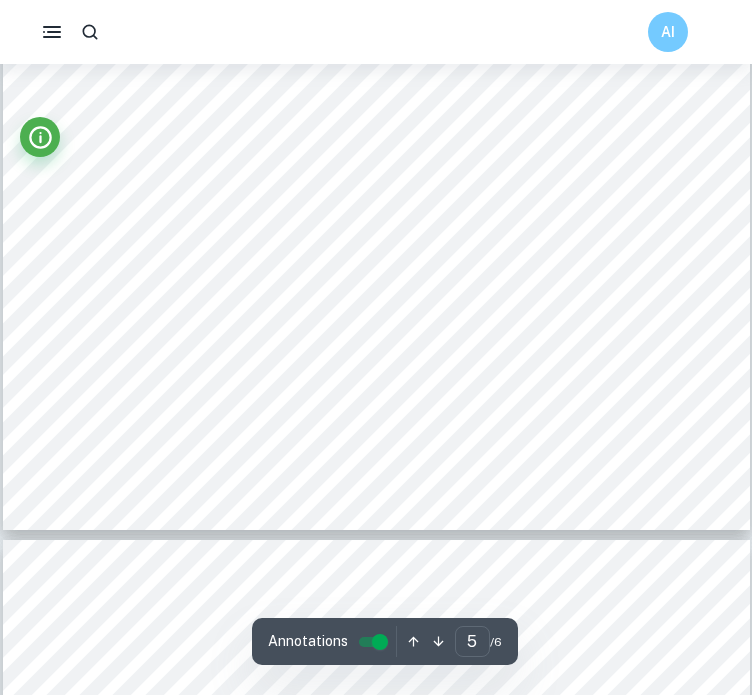 scroll, scrollTop: 4671, scrollLeft: 0, axis: vertical 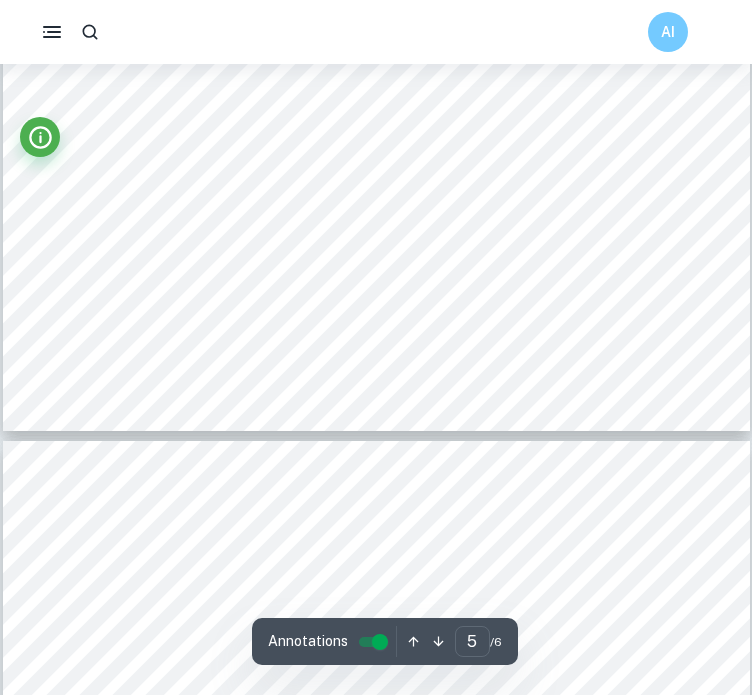 type on "6" 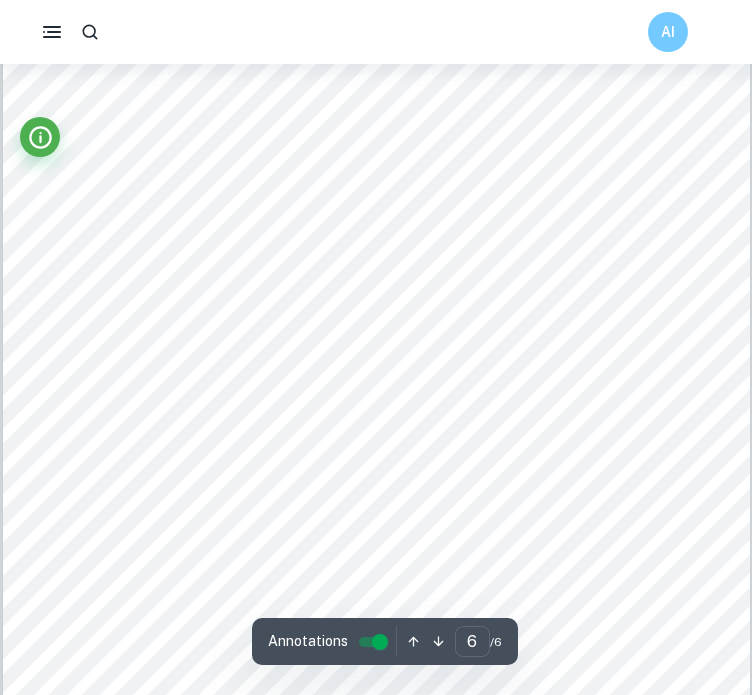 scroll, scrollTop: 5499, scrollLeft: 0, axis: vertical 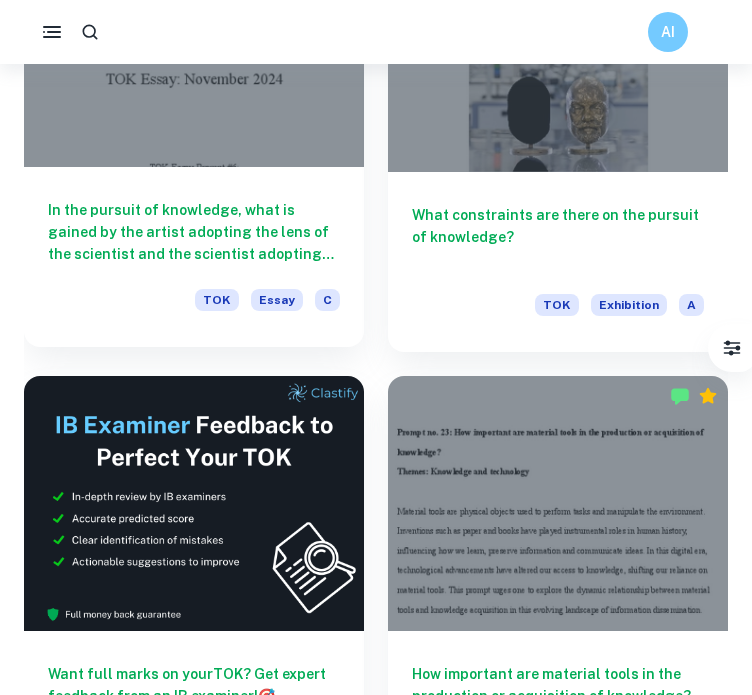 click on "In the pursuit of knowledge, what is gained by the artist adopting the lens of the scientist and the scientist adopting the lens of the artist? Discuss with reference to the arts and the natural sciences. TOK Essay C" at bounding box center (194, 257) 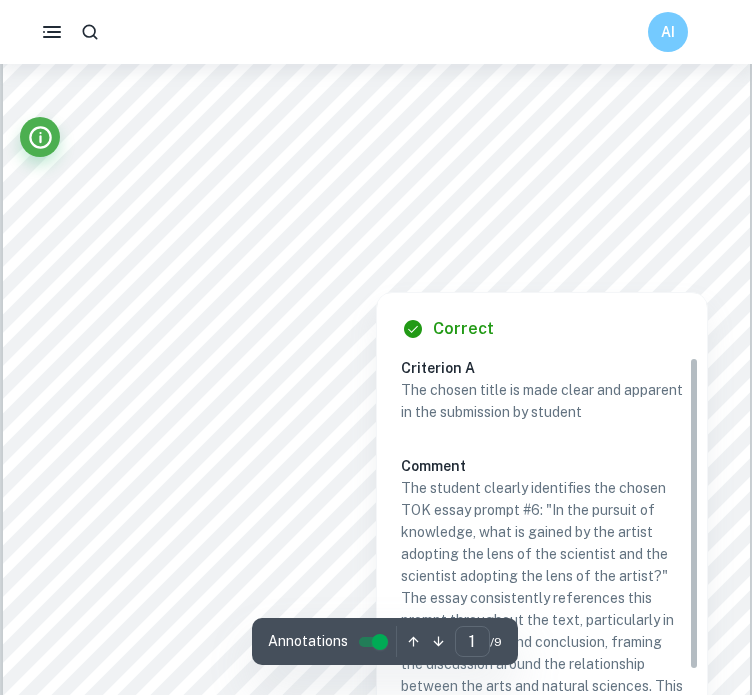 scroll, scrollTop: 332, scrollLeft: 0, axis: vertical 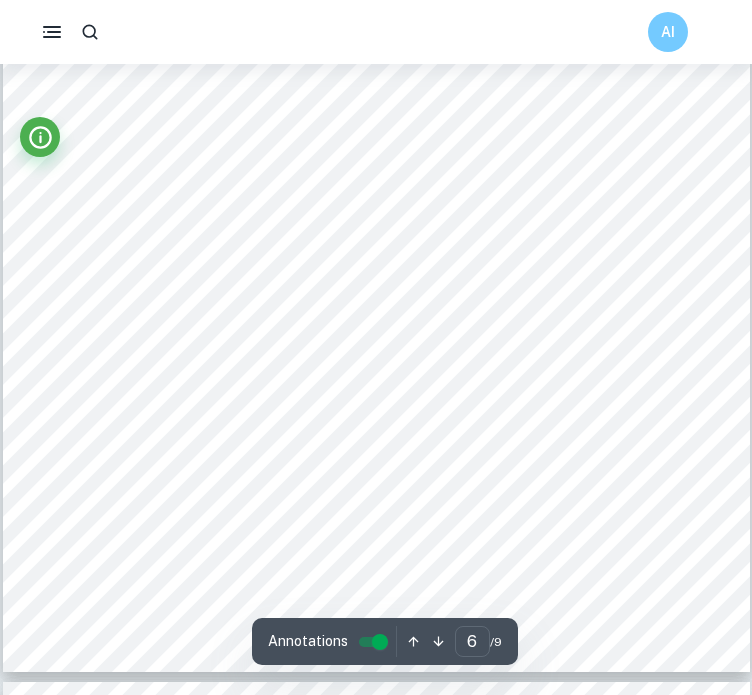 type on "7" 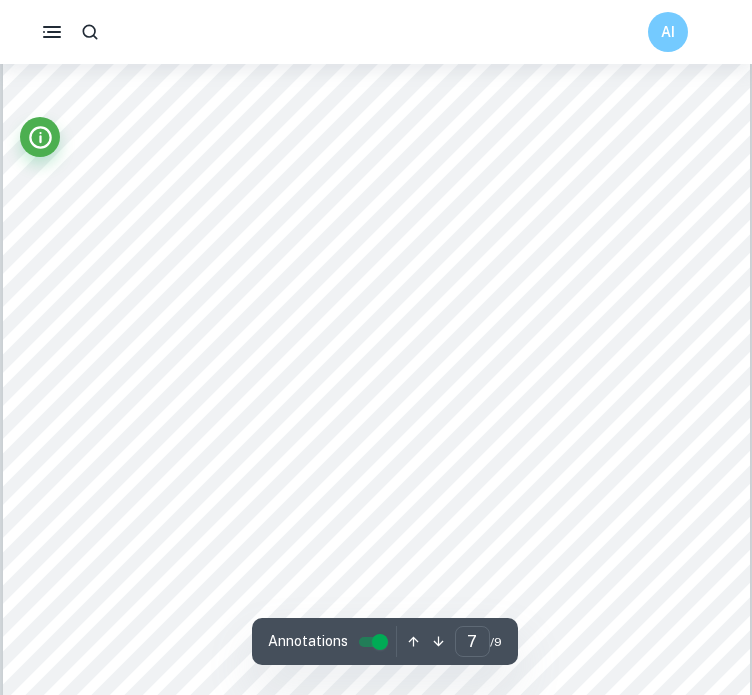 scroll, scrollTop: 6155, scrollLeft: 0, axis: vertical 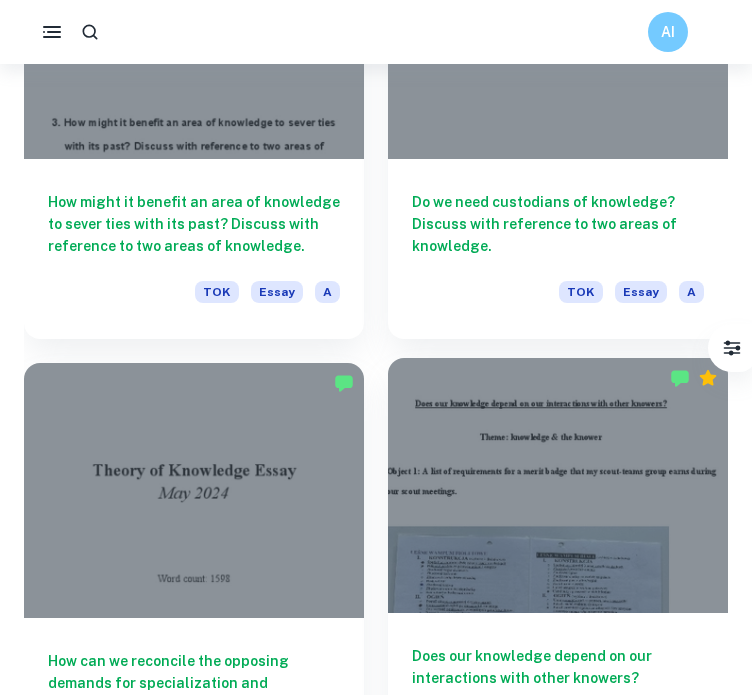 click at bounding box center (558, 485) 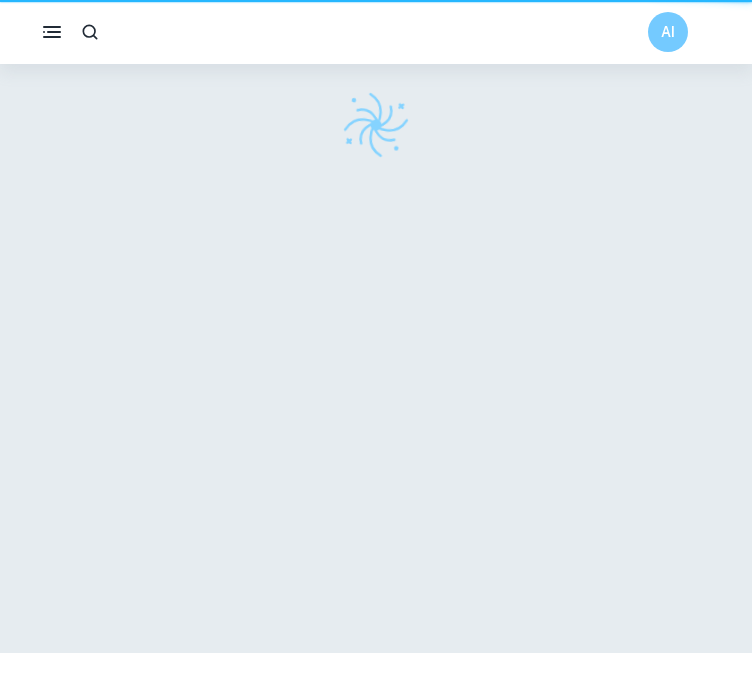 scroll, scrollTop: 0, scrollLeft: 0, axis: both 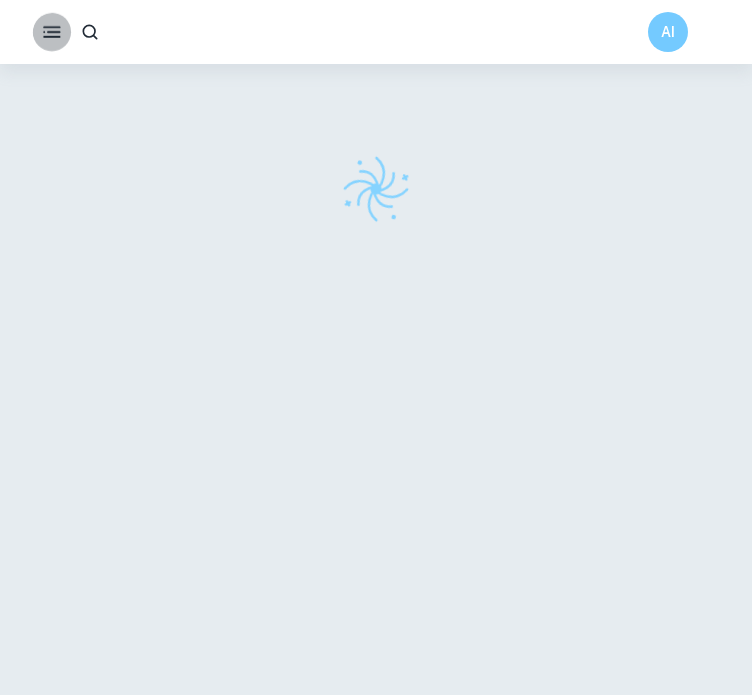 click at bounding box center [52, 32] 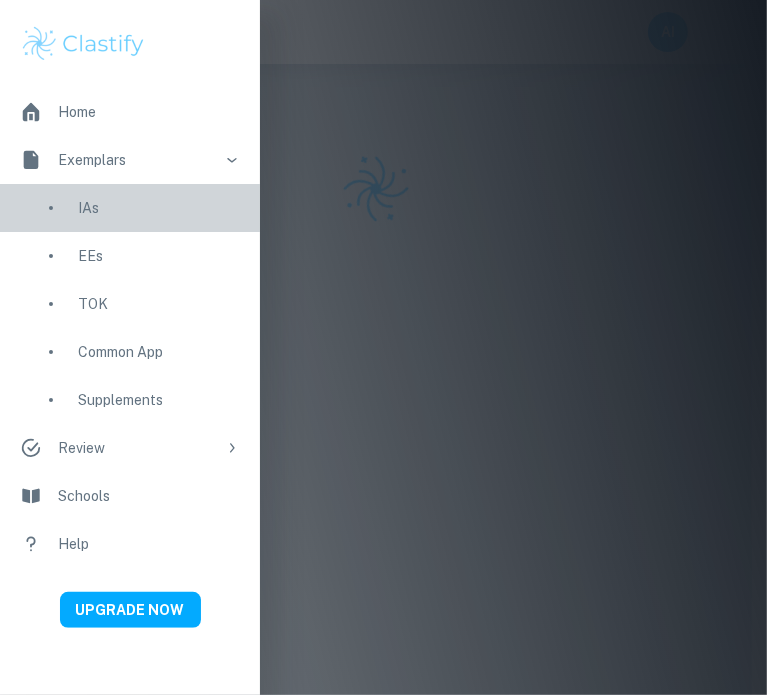 click on "IAs" at bounding box center (159, 208) 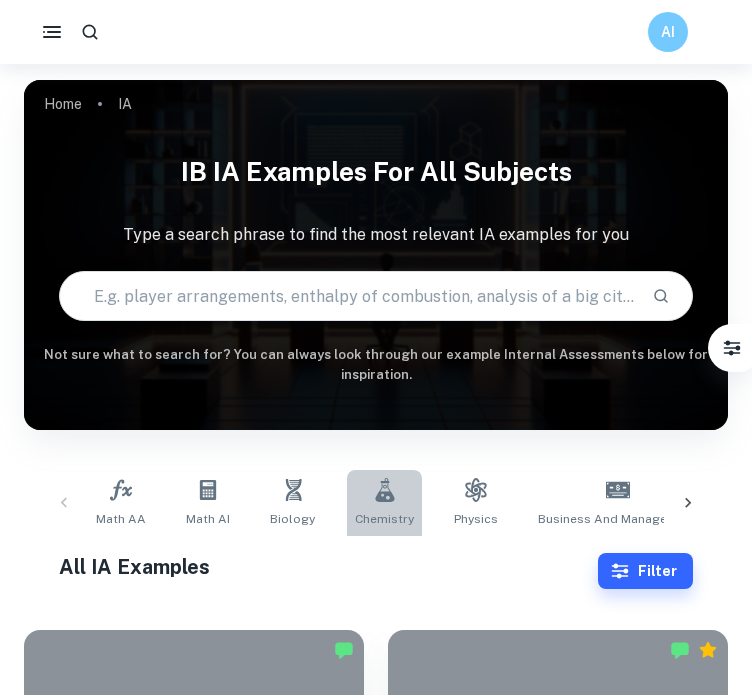click on "Chemistry" at bounding box center [384, 503] 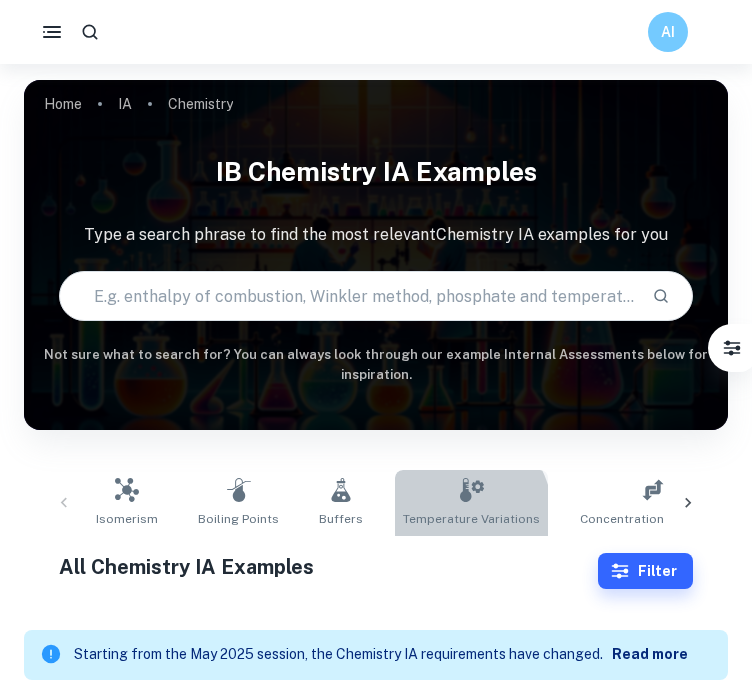 click on "Temperature Variations" at bounding box center [471, 519] 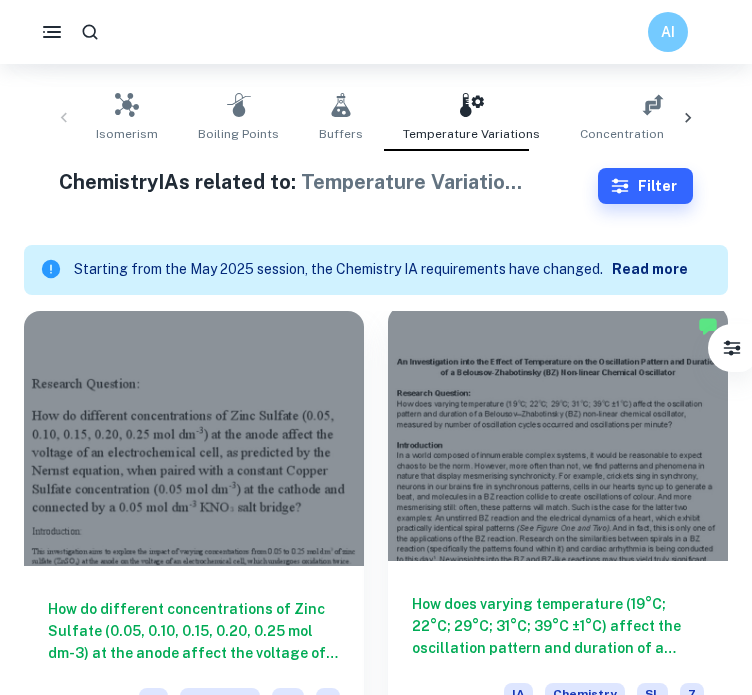 scroll, scrollTop: 553, scrollLeft: 0, axis: vertical 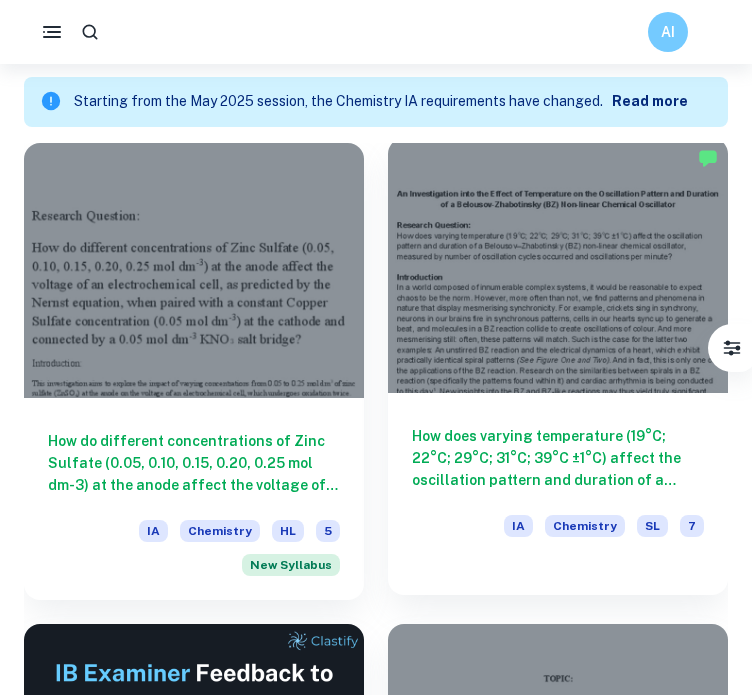 click on "How does varying temperature (19°C; 22°C; 29°C; 31°C; 39°C ±1°C) affect the oscillation pattern and duration of a Belousov–Zhabotinsky (BZ) non-linear chemical oscillator, measured by number of oscillation cycles occurred and oscillations per minute?" at bounding box center [558, 458] 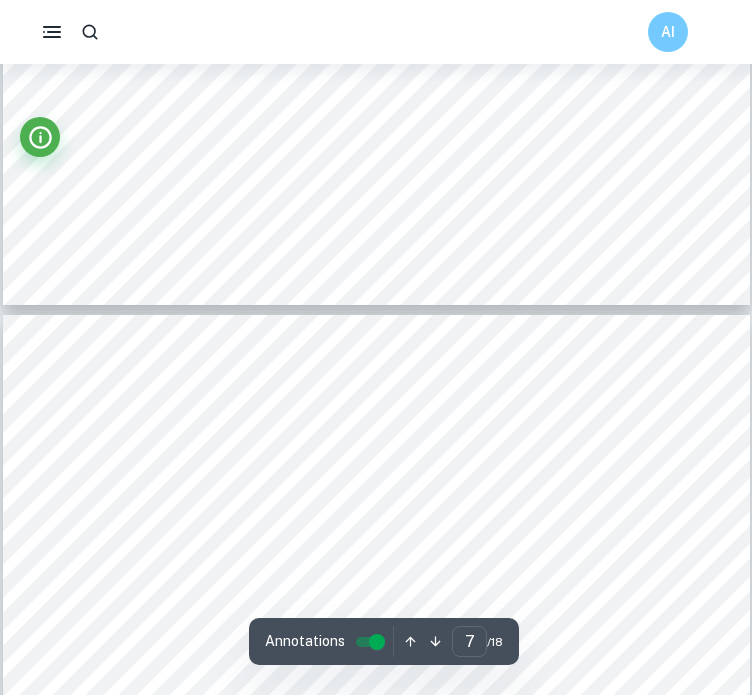 scroll, scrollTop: 7416, scrollLeft: 0, axis: vertical 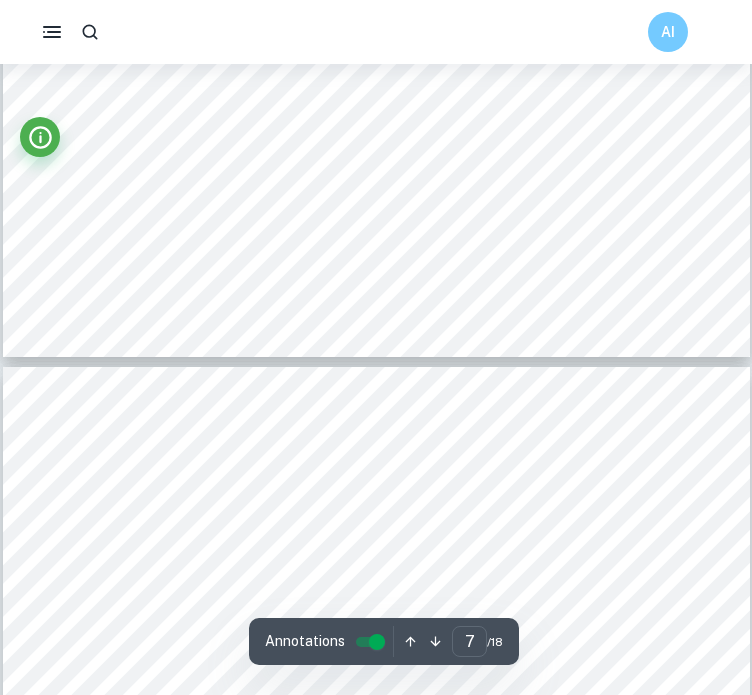drag, startPoint x: 754, startPoint y: 500, endPoint x: 356, endPoint y: 359, distance: 422.2381 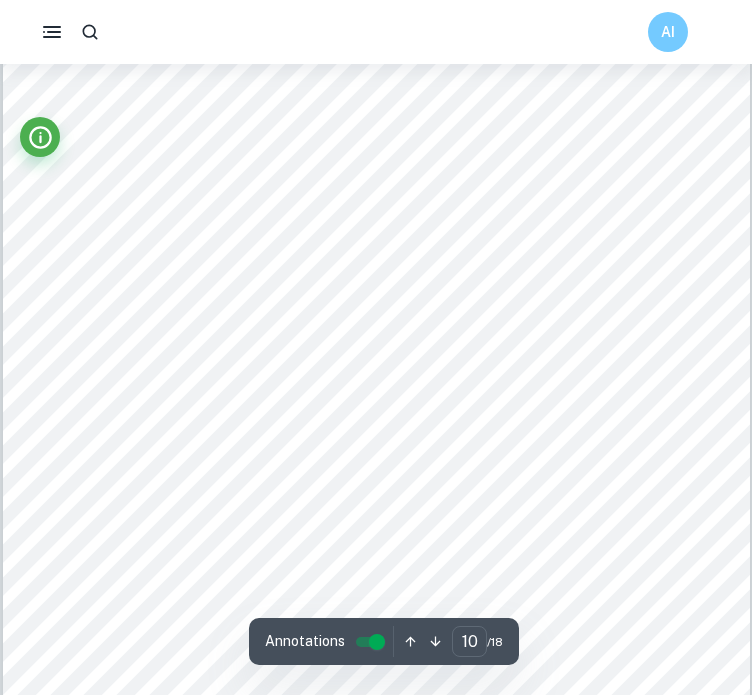 scroll, scrollTop: 10116, scrollLeft: 0, axis: vertical 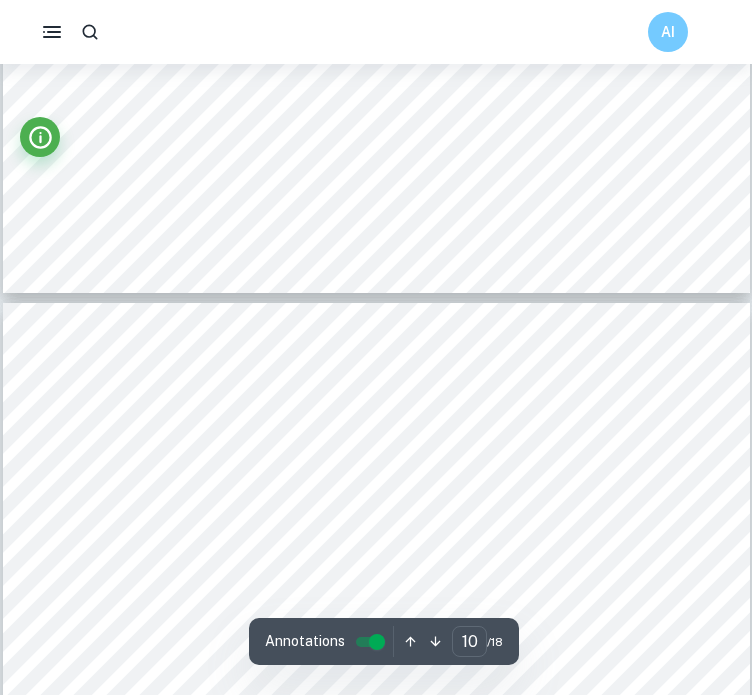 type on "9" 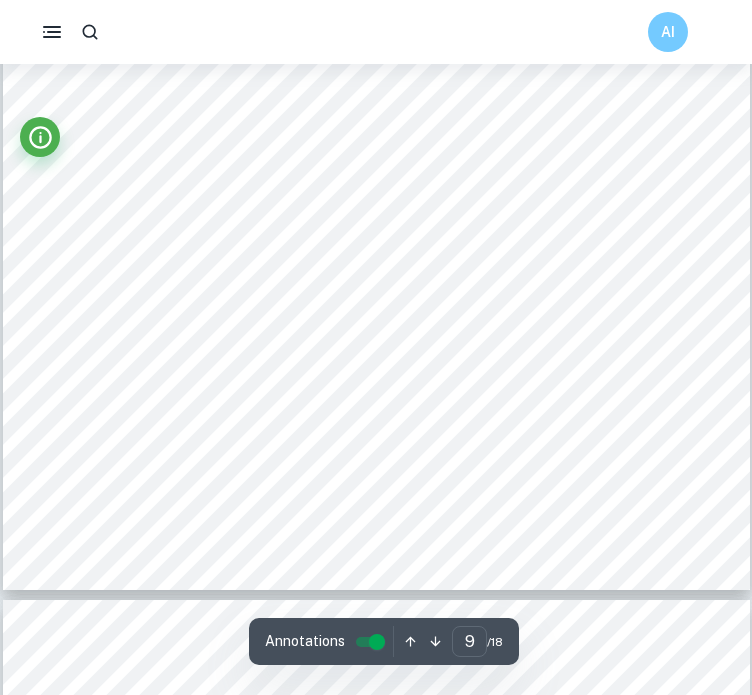 scroll, scrollTop: 9427, scrollLeft: 0, axis: vertical 